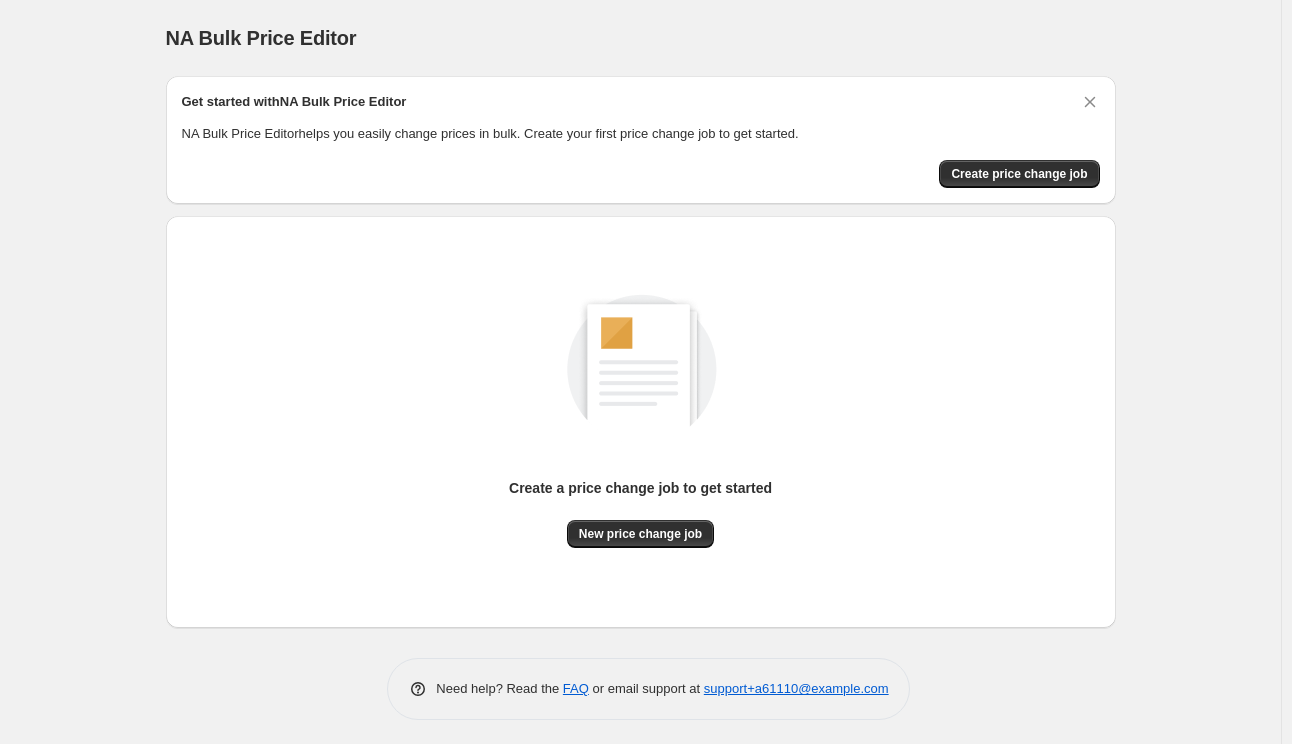 scroll, scrollTop: 0, scrollLeft: 0, axis: both 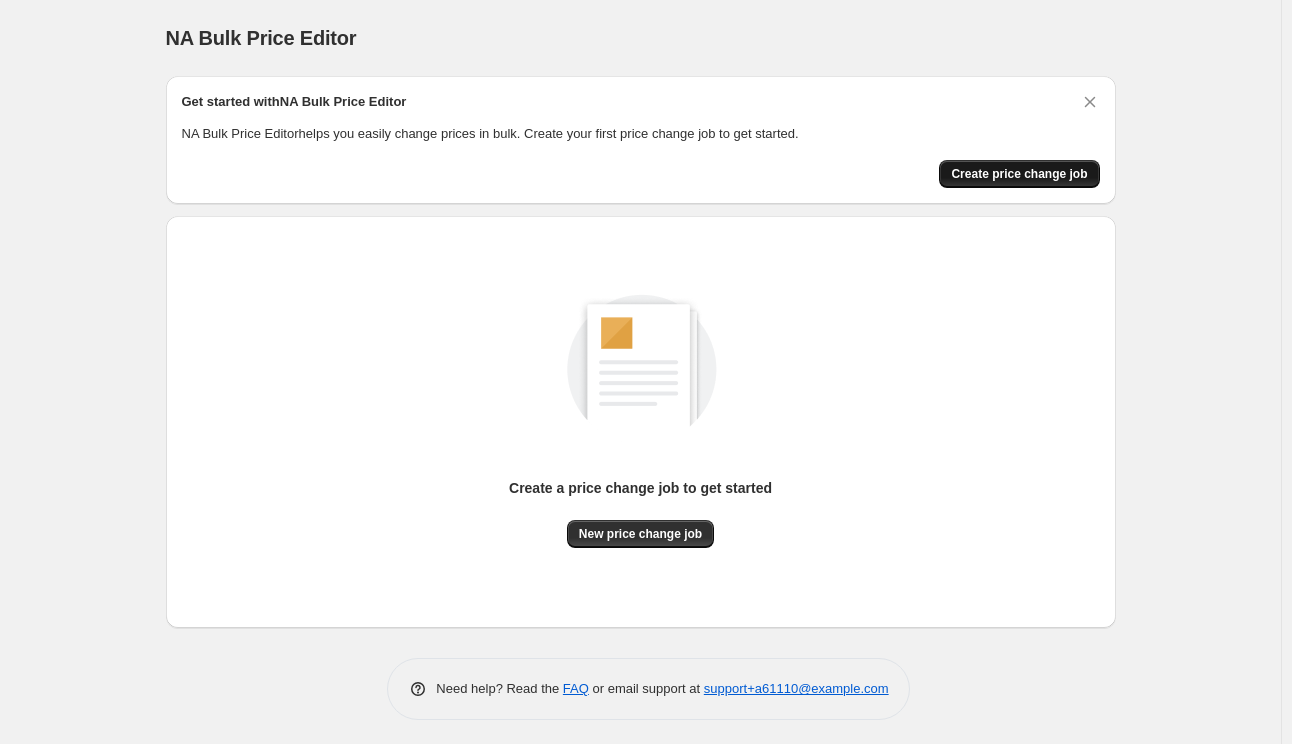 click on "Create price change job" at bounding box center (1019, 174) 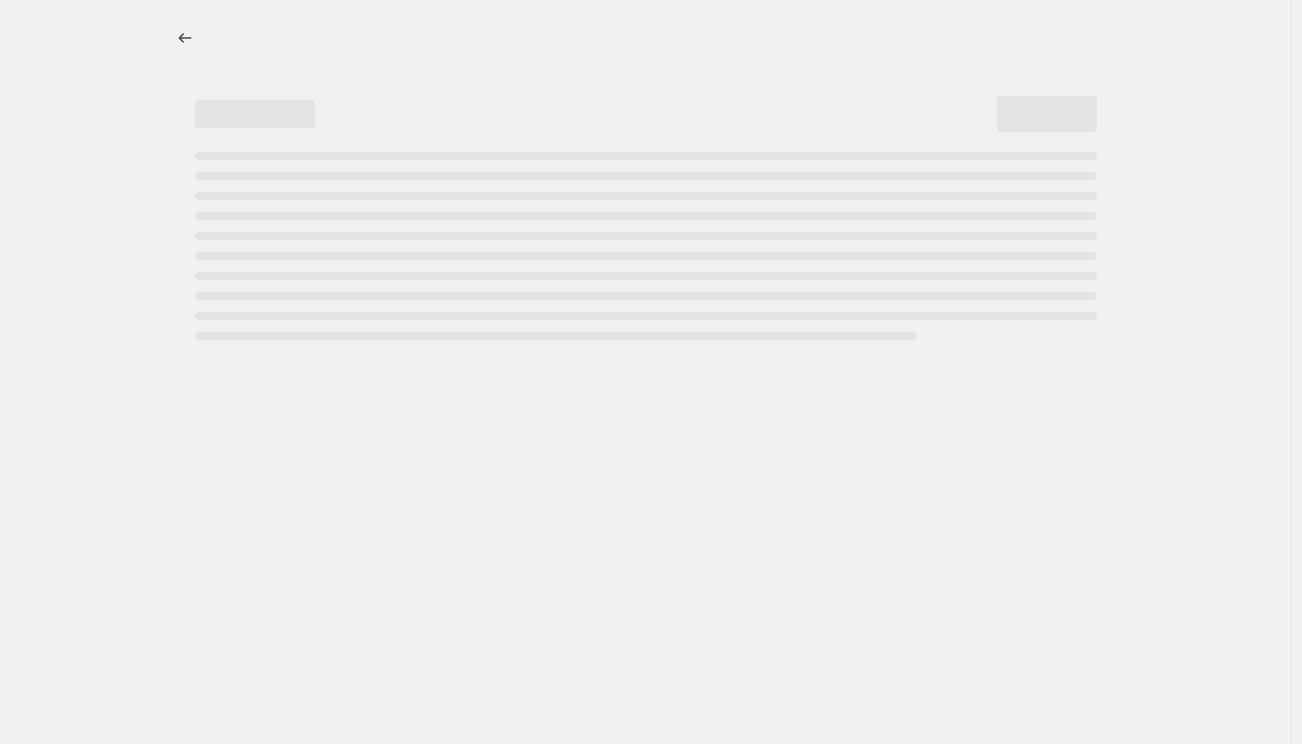 select on "percentage" 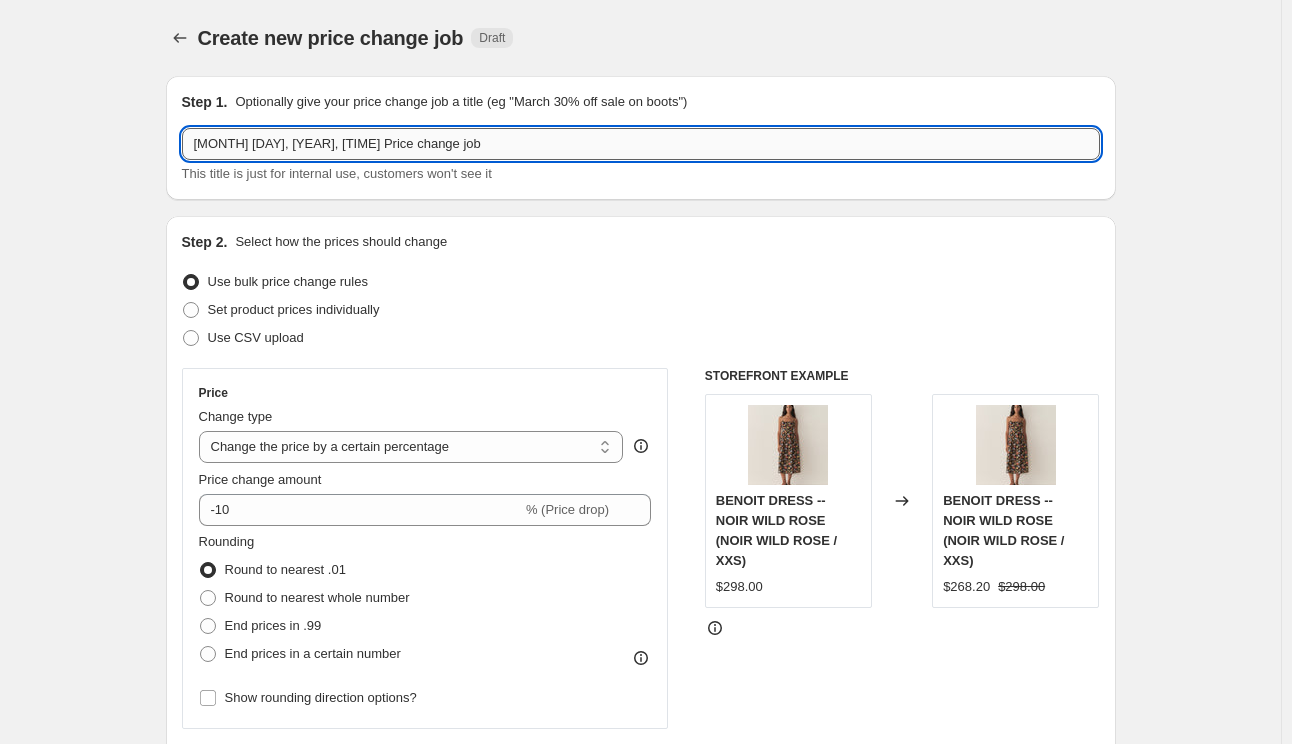 click on "[MONTH] [DAY], [YEAR], [TIME] Price change job" at bounding box center (641, 144) 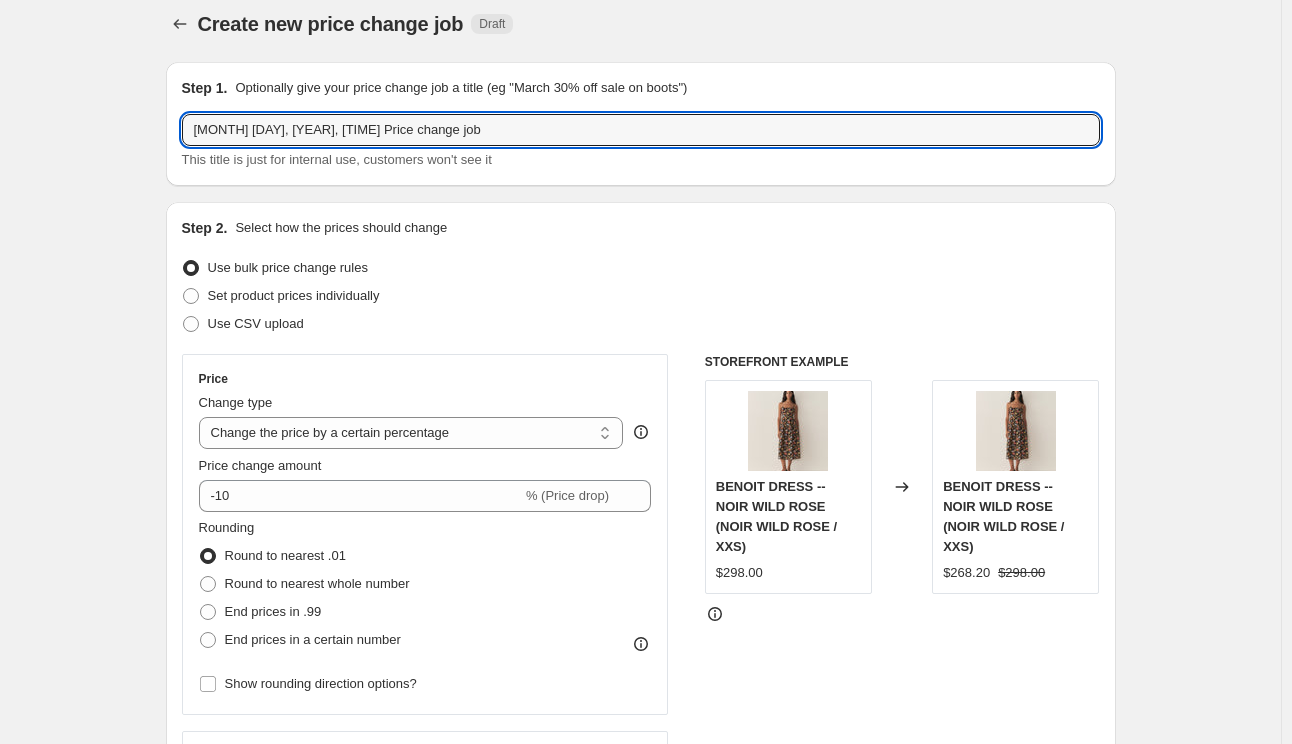 scroll, scrollTop: 0, scrollLeft: 0, axis: both 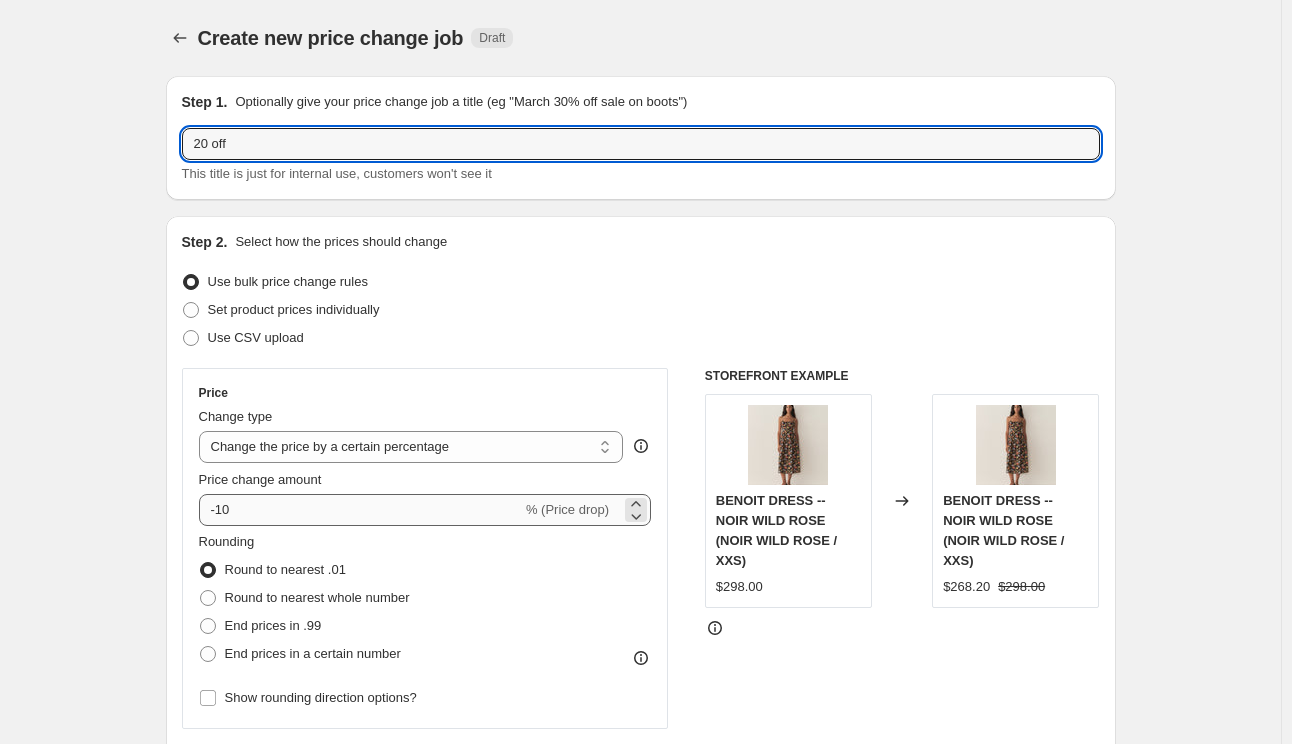 type on "20 off" 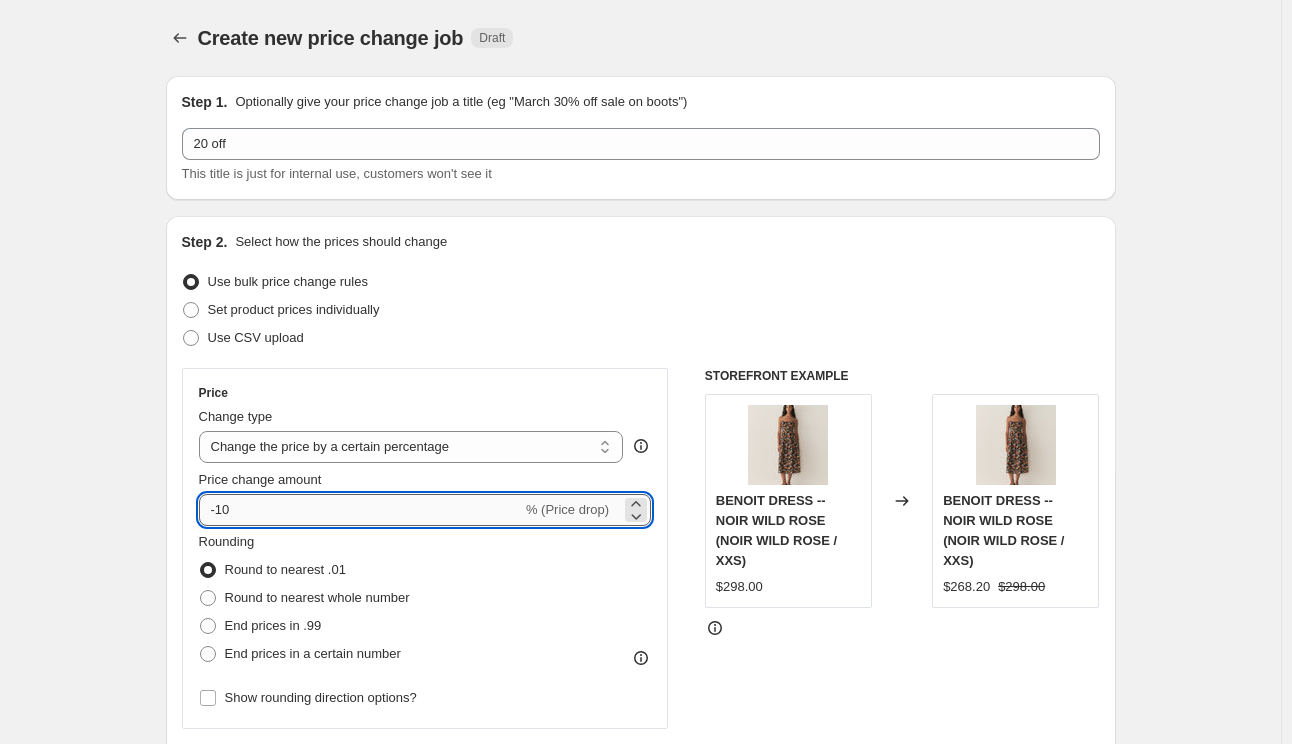 drag, startPoint x: 270, startPoint y: 512, endPoint x: 221, endPoint y: 516, distance: 49.162994 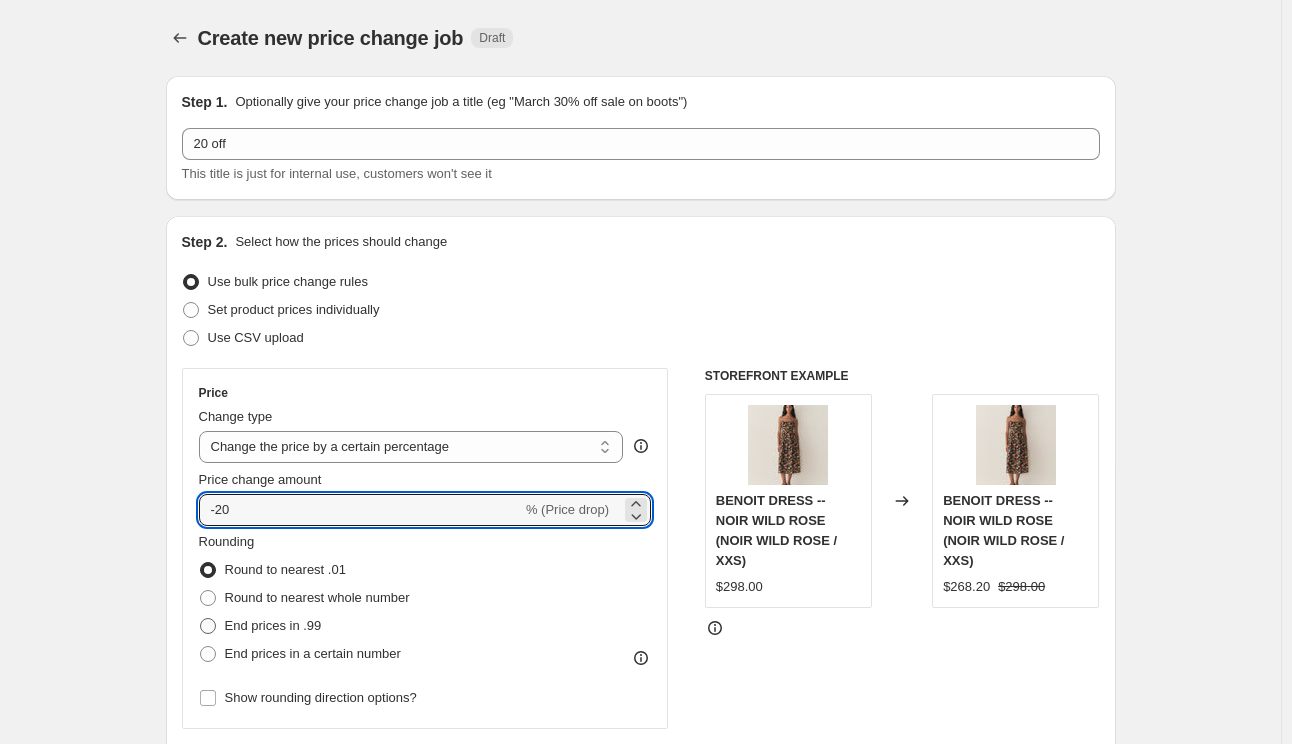 type on "-20" 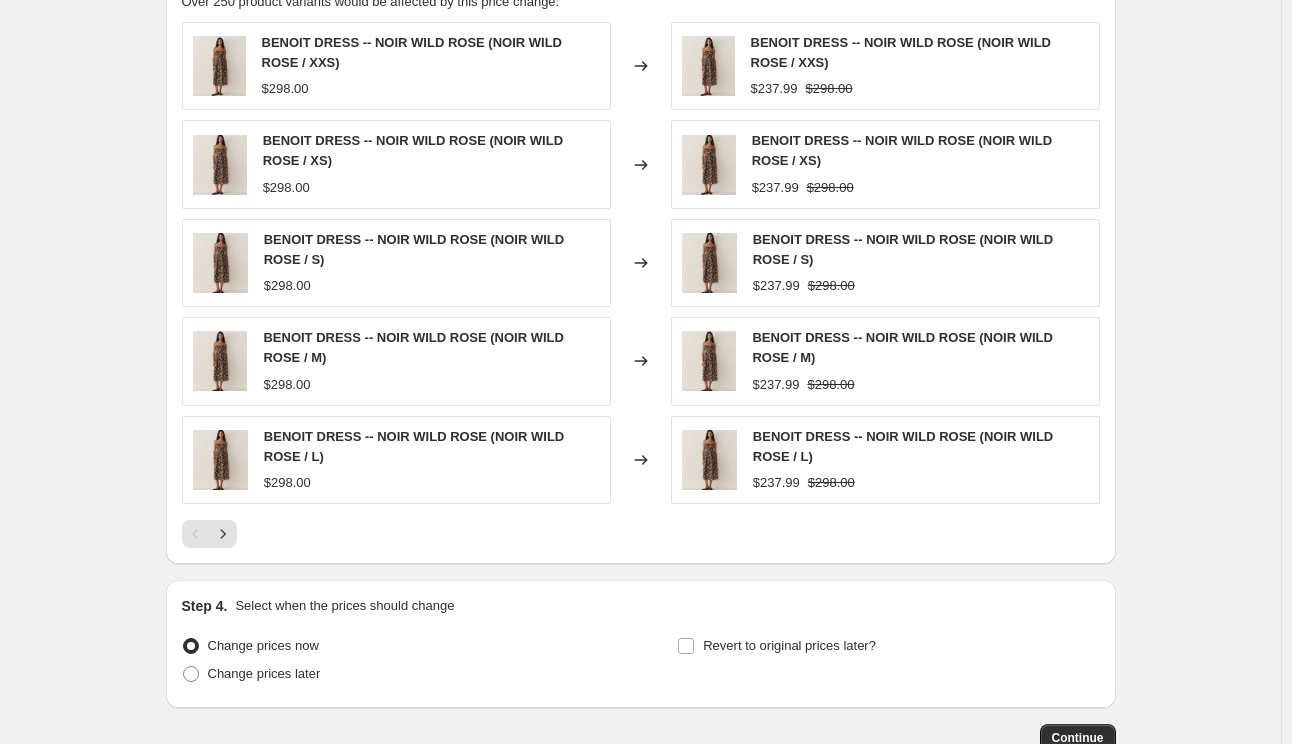 scroll, scrollTop: 1288, scrollLeft: 0, axis: vertical 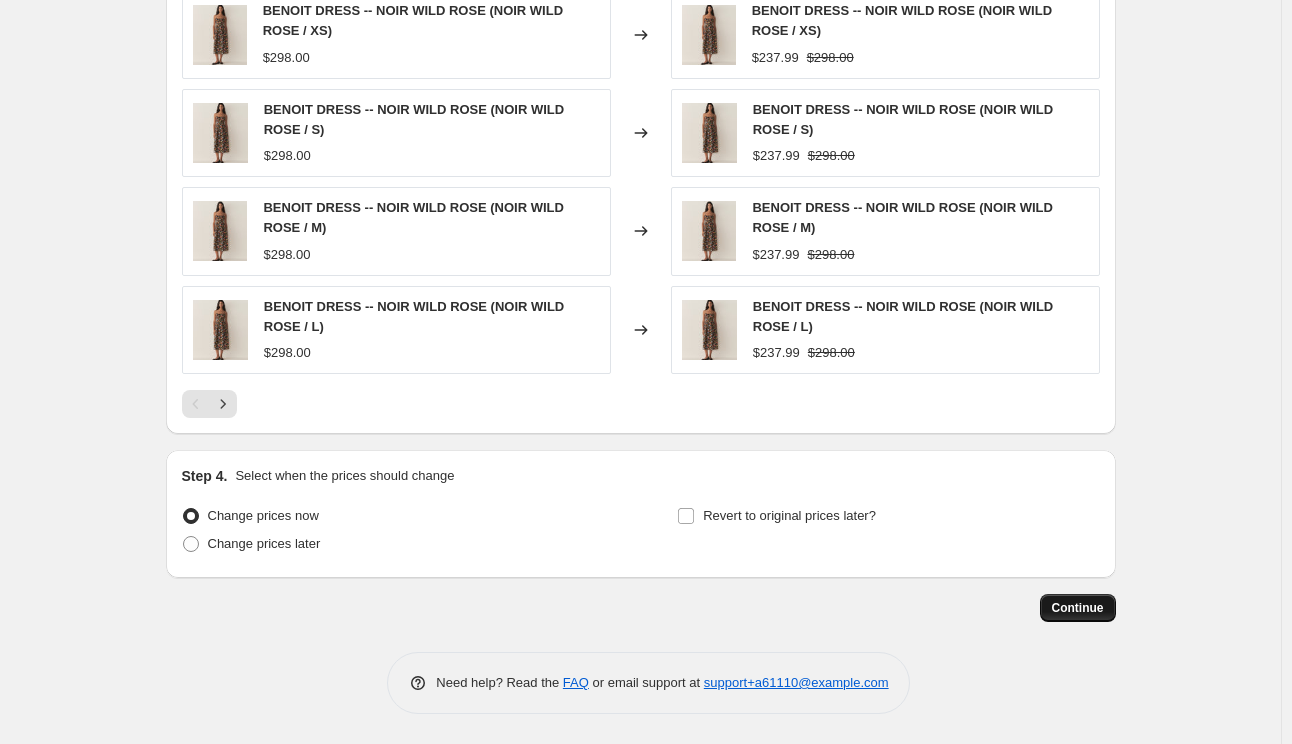 click on "Continue" at bounding box center [1078, 608] 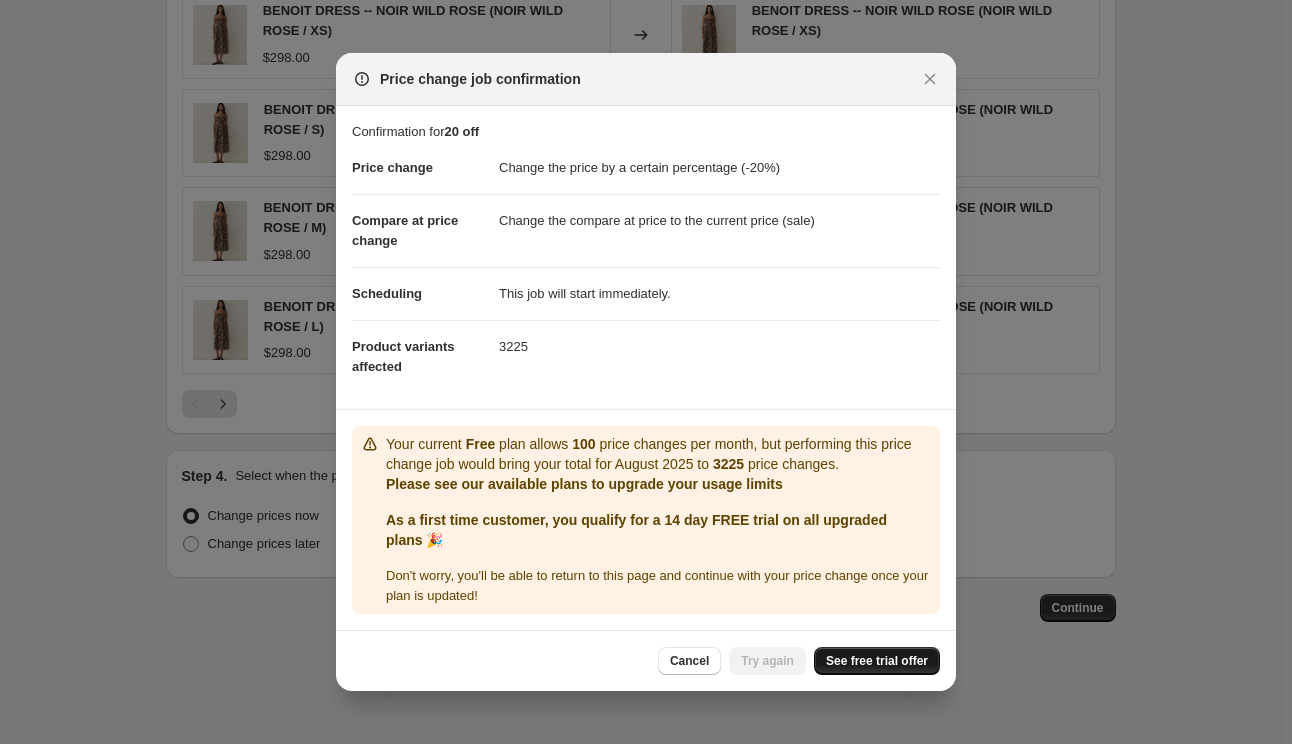 click on "See free trial offer" at bounding box center (877, 661) 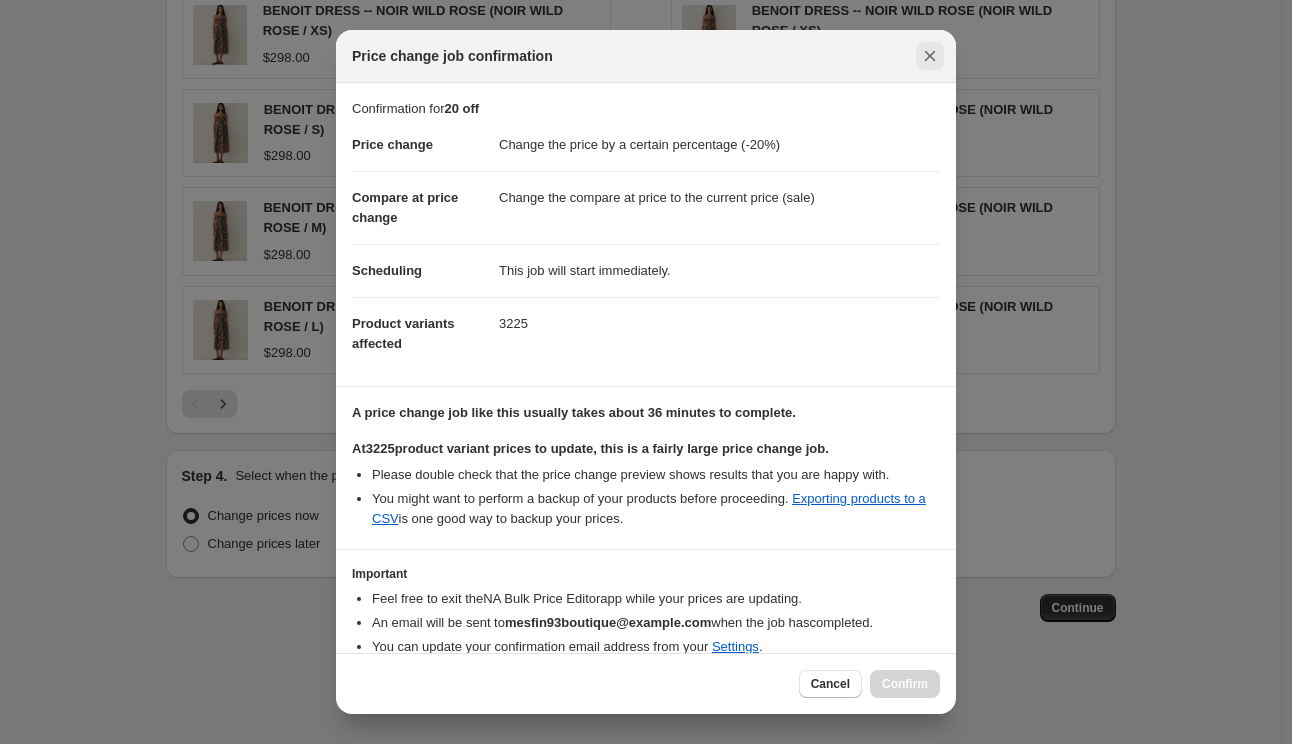 click 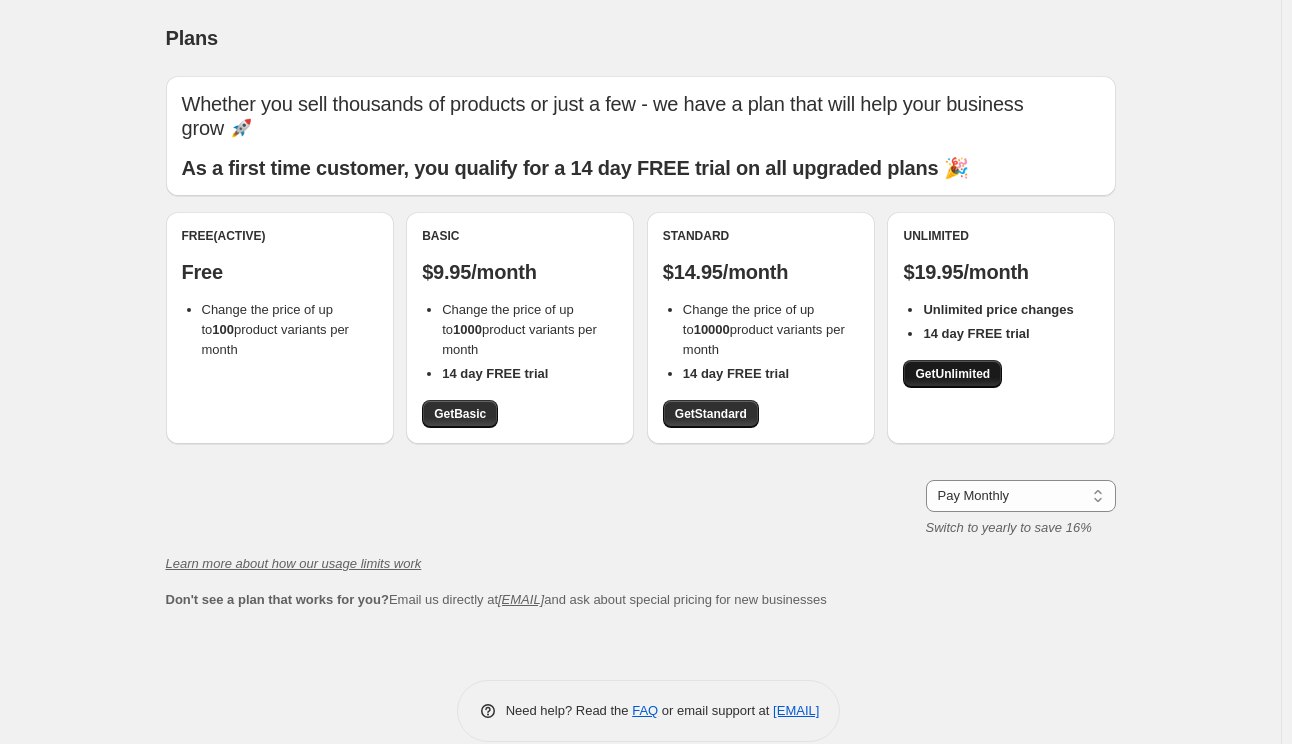 scroll, scrollTop: 0, scrollLeft: 0, axis: both 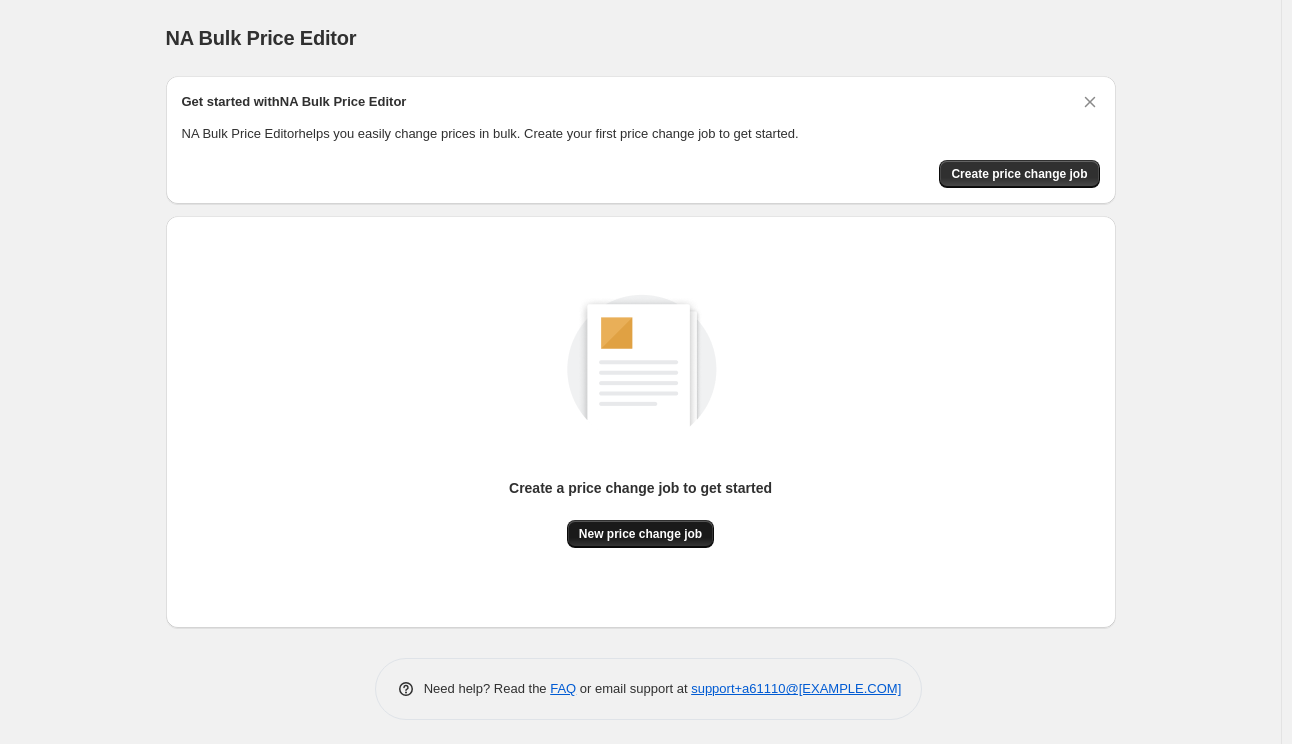 click on "New price change job" at bounding box center [640, 534] 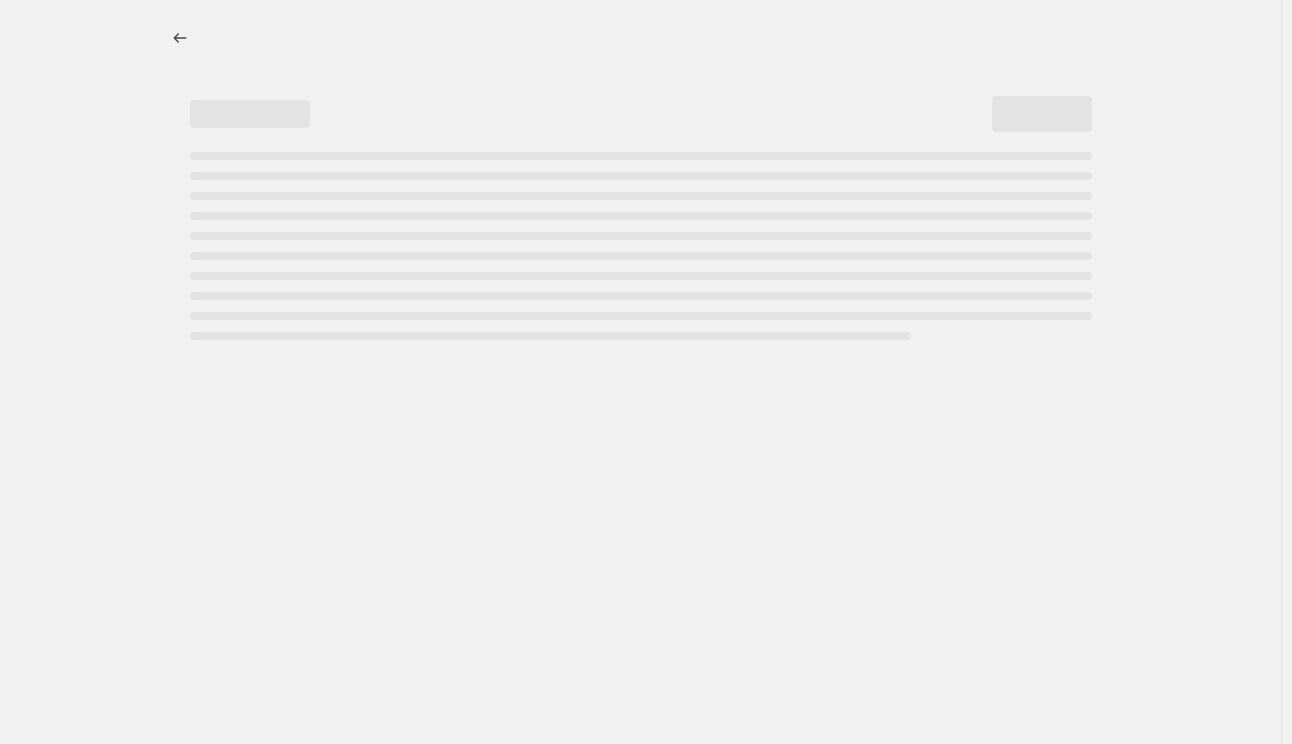 select on "percentage" 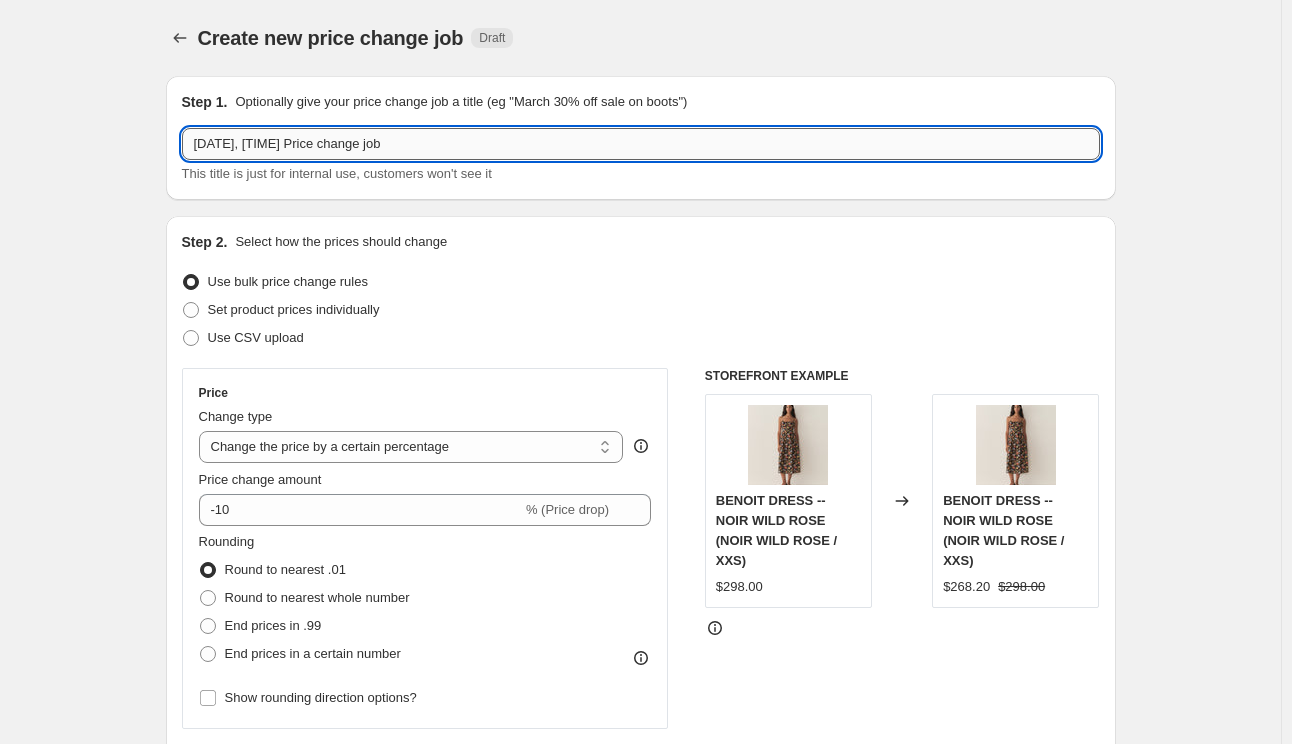 click on "Aug 4, 2025, 10:47:03 AM Price change job" at bounding box center (641, 144) 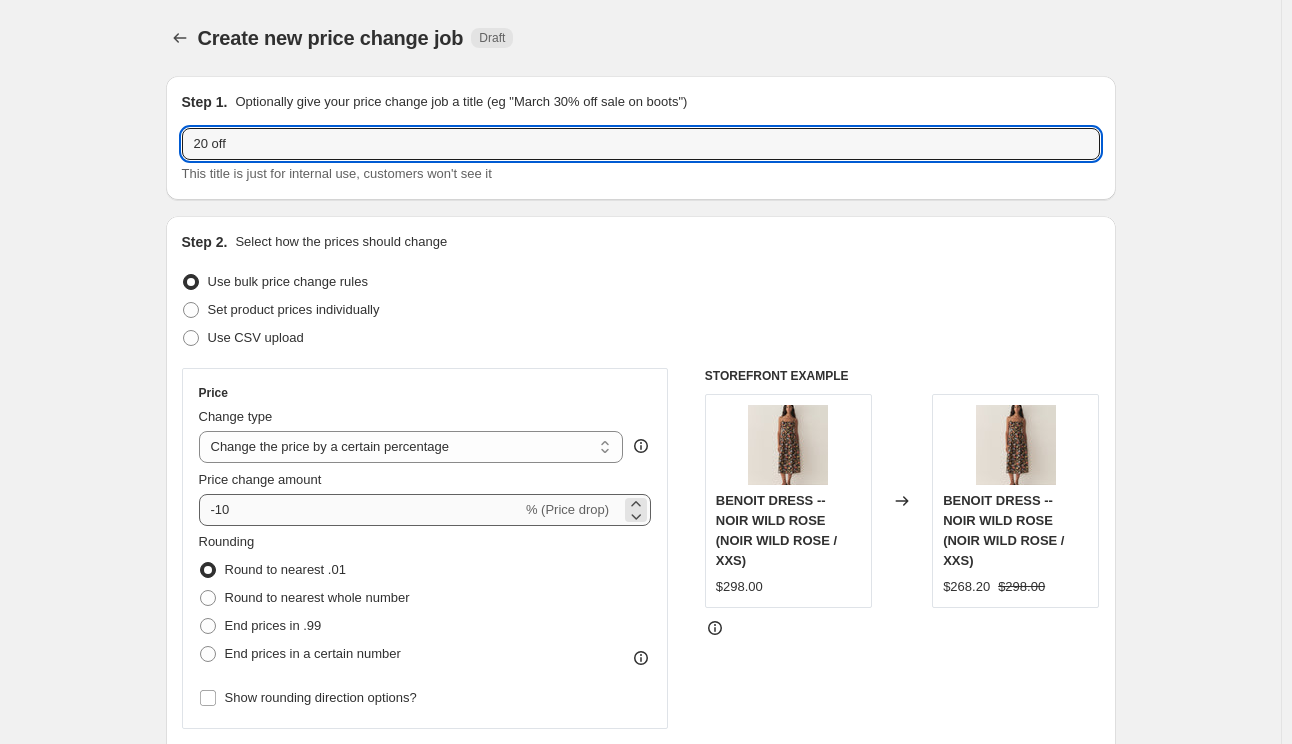 type on "20 off" 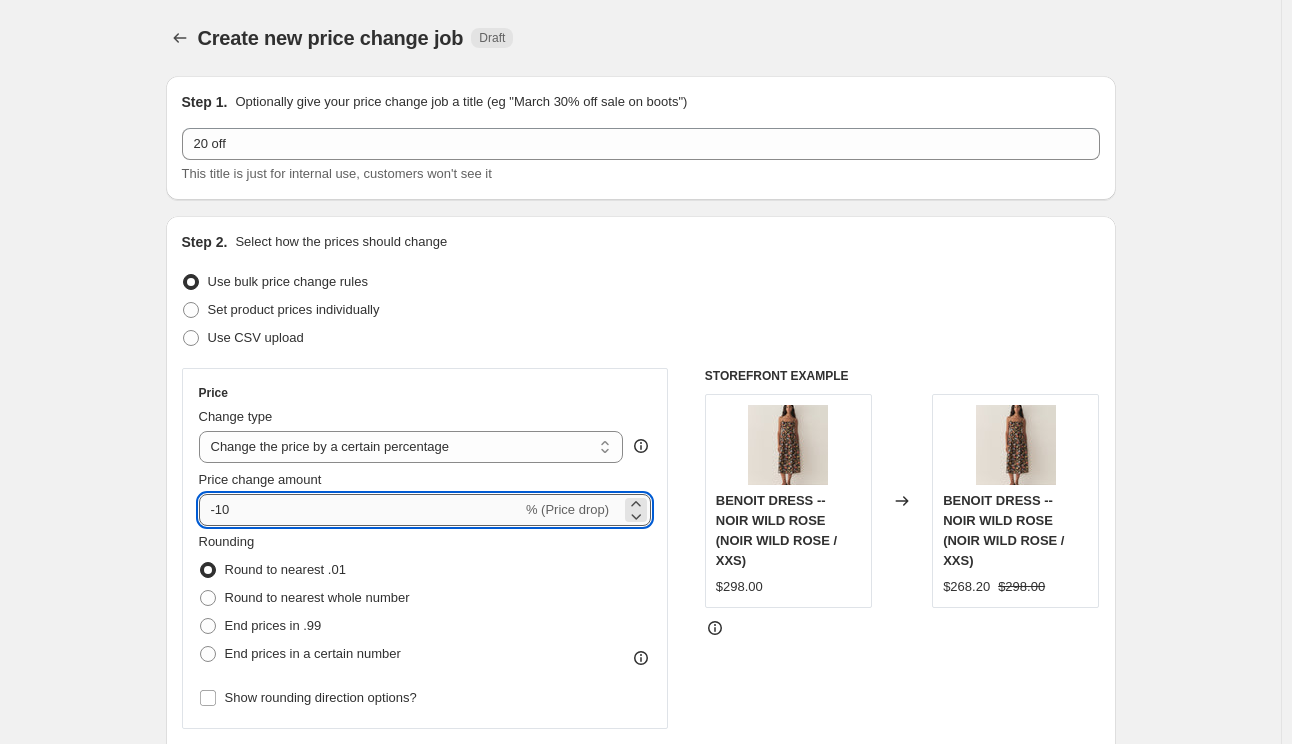 drag, startPoint x: 249, startPoint y: 512, endPoint x: 224, endPoint y: 524, distance: 27.730848 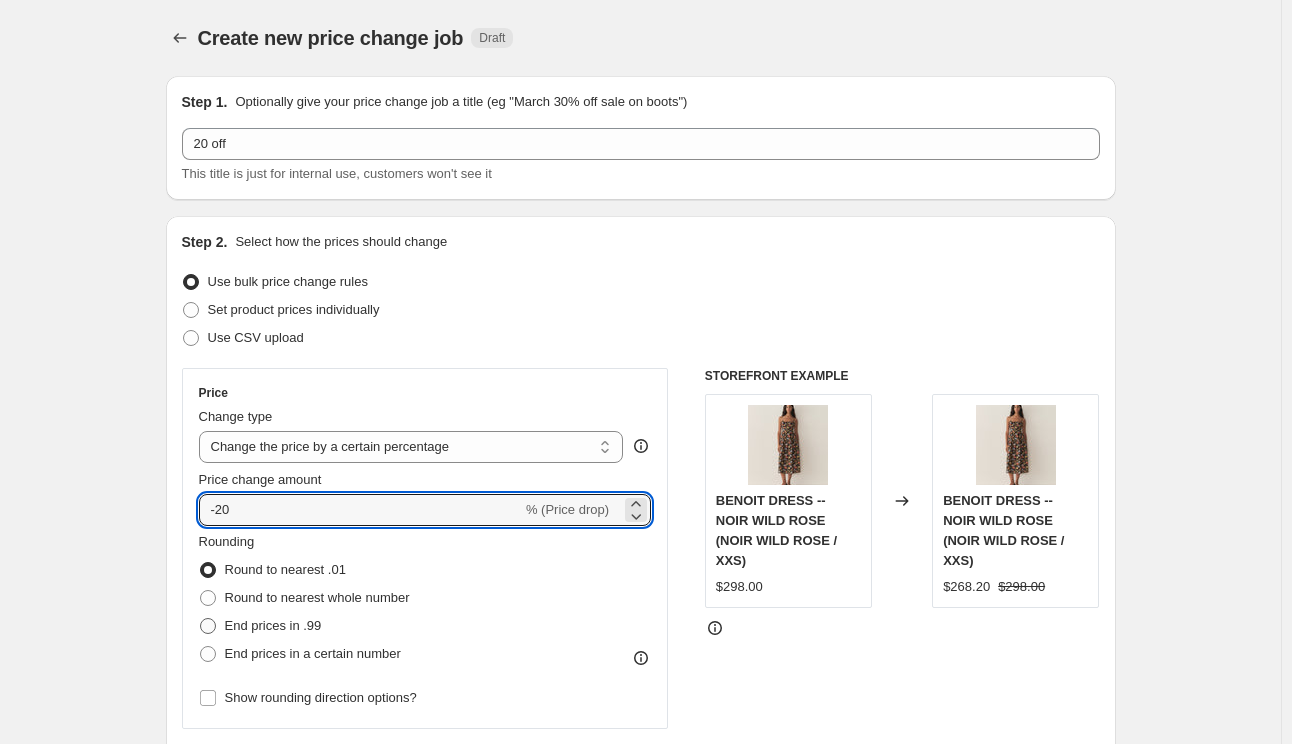 type on "-20" 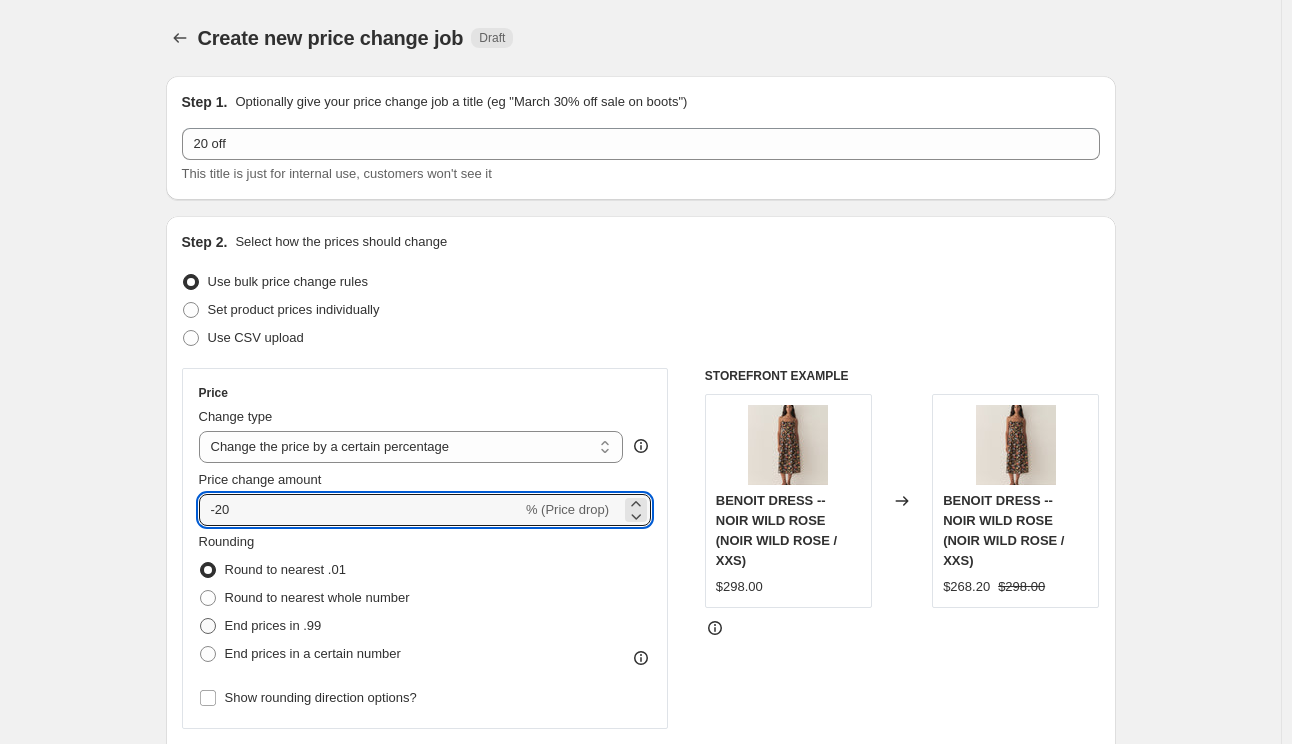 radio on "true" 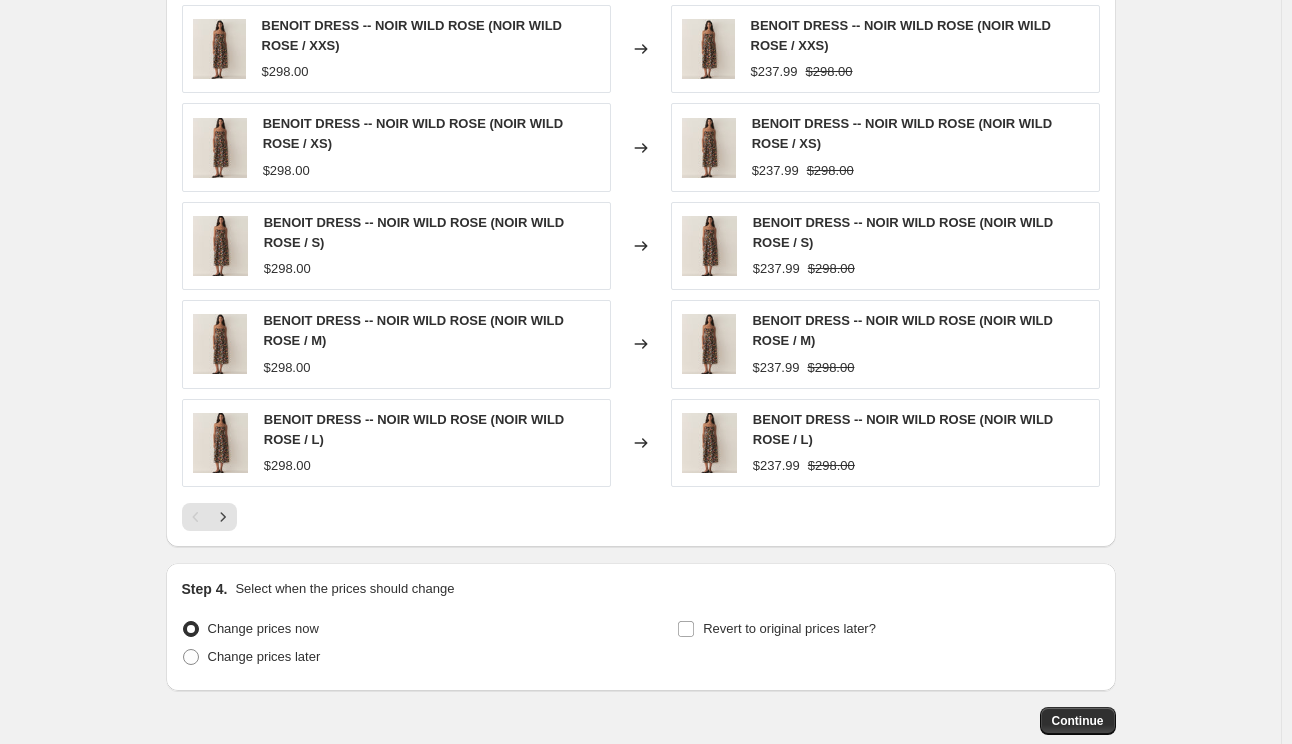 scroll, scrollTop: 1288, scrollLeft: 0, axis: vertical 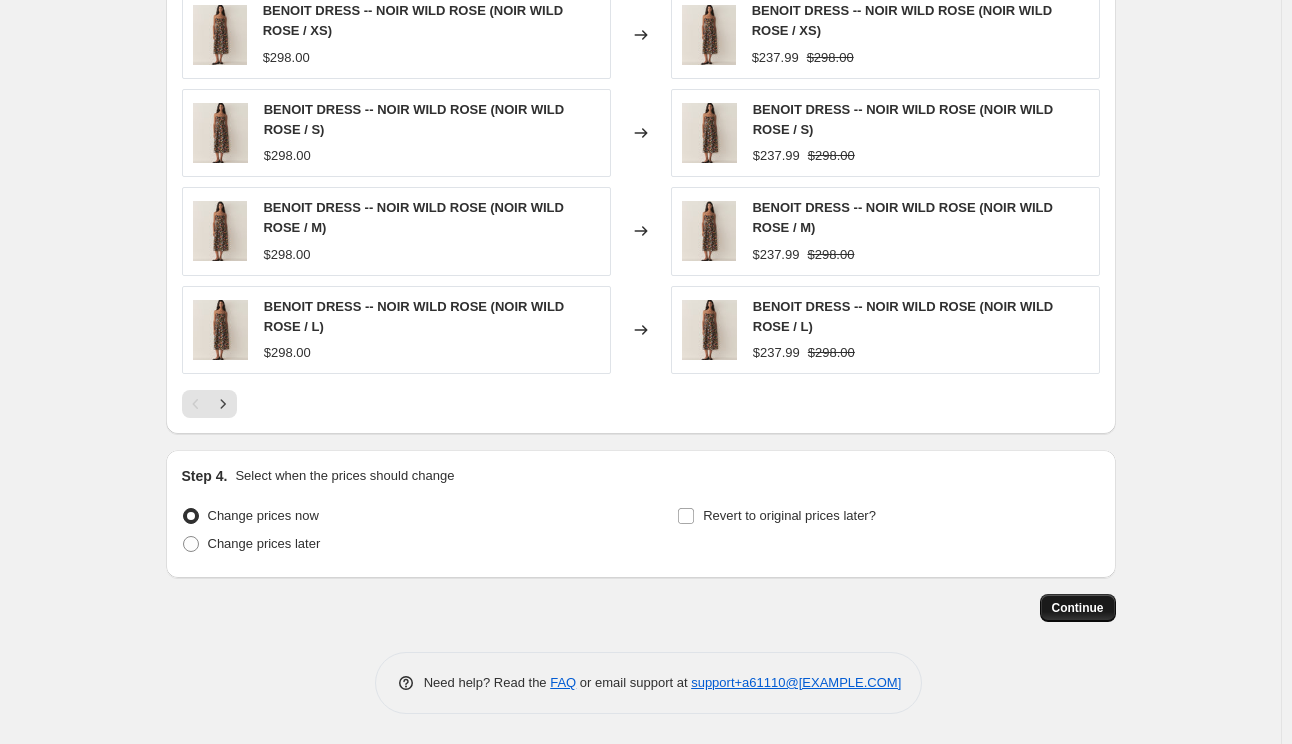 click on "Continue" at bounding box center [1078, 608] 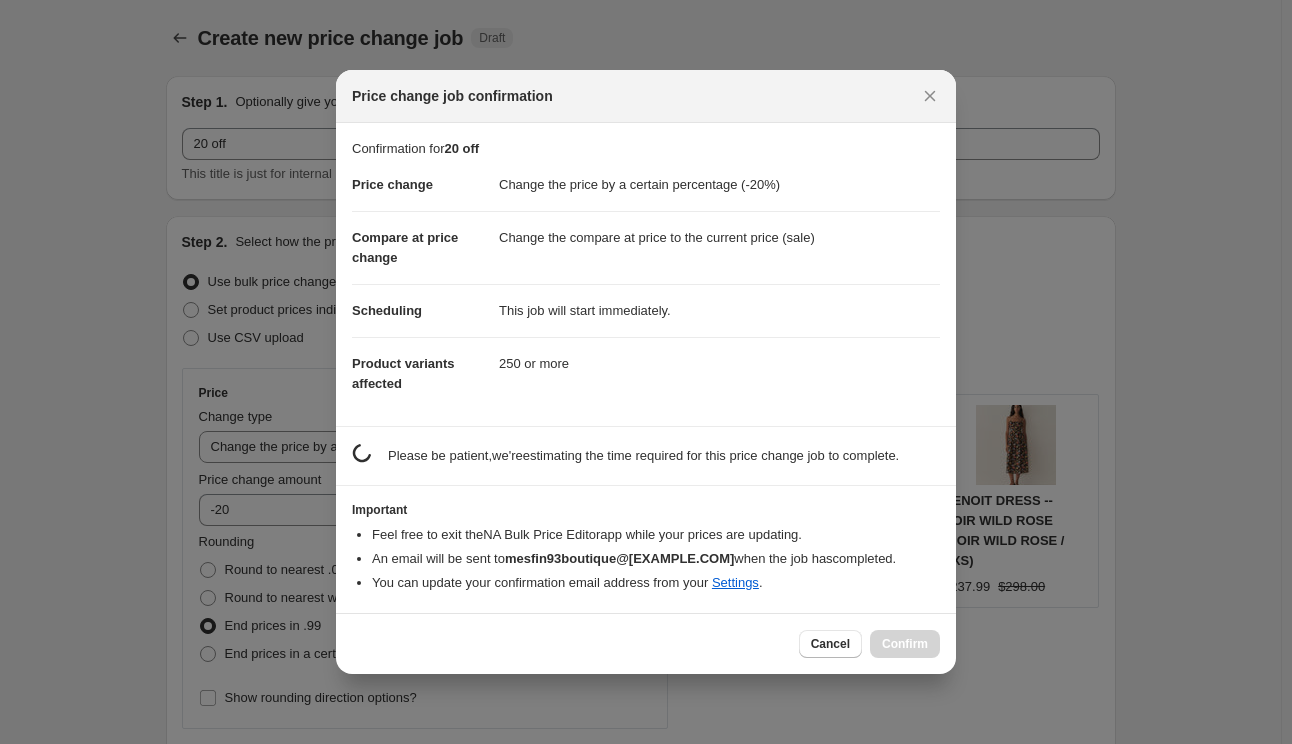scroll, scrollTop: 1288, scrollLeft: 0, axis: vertical 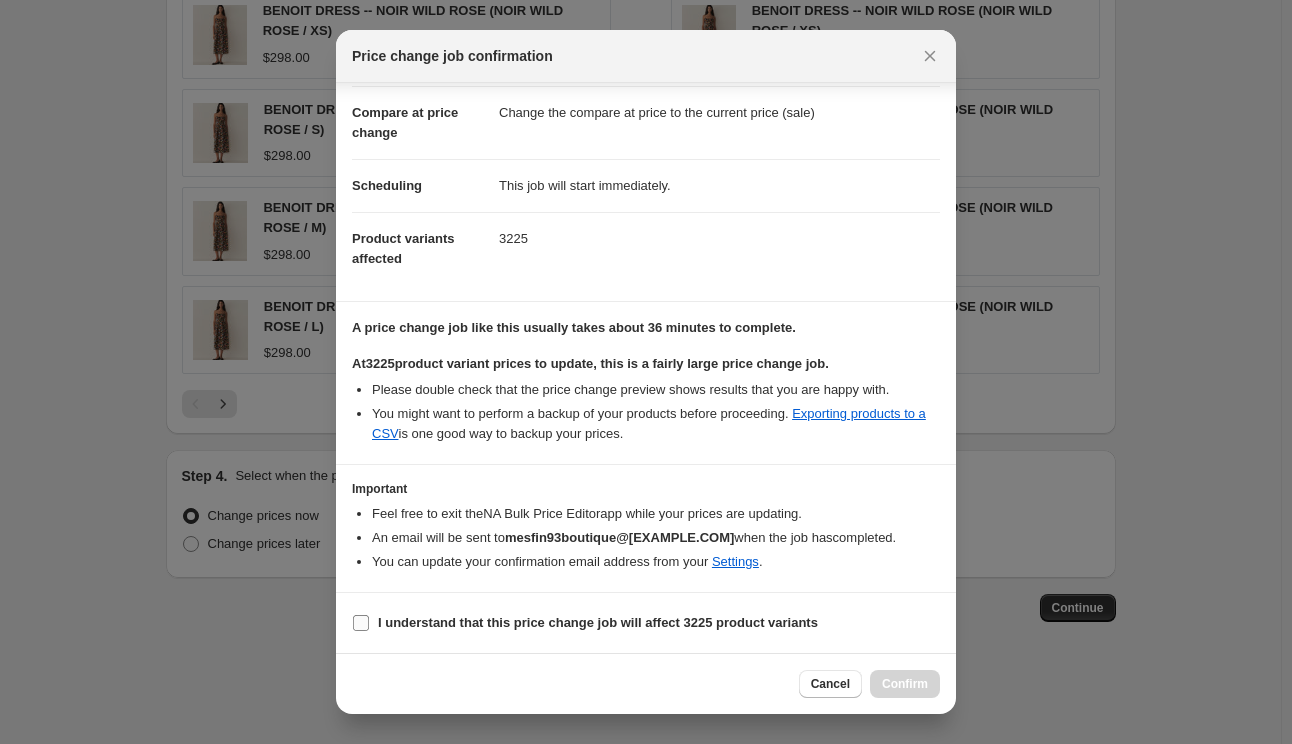 click on "I understand that this price change job will affect 3225 product variants" at bounding box center (598, 622) 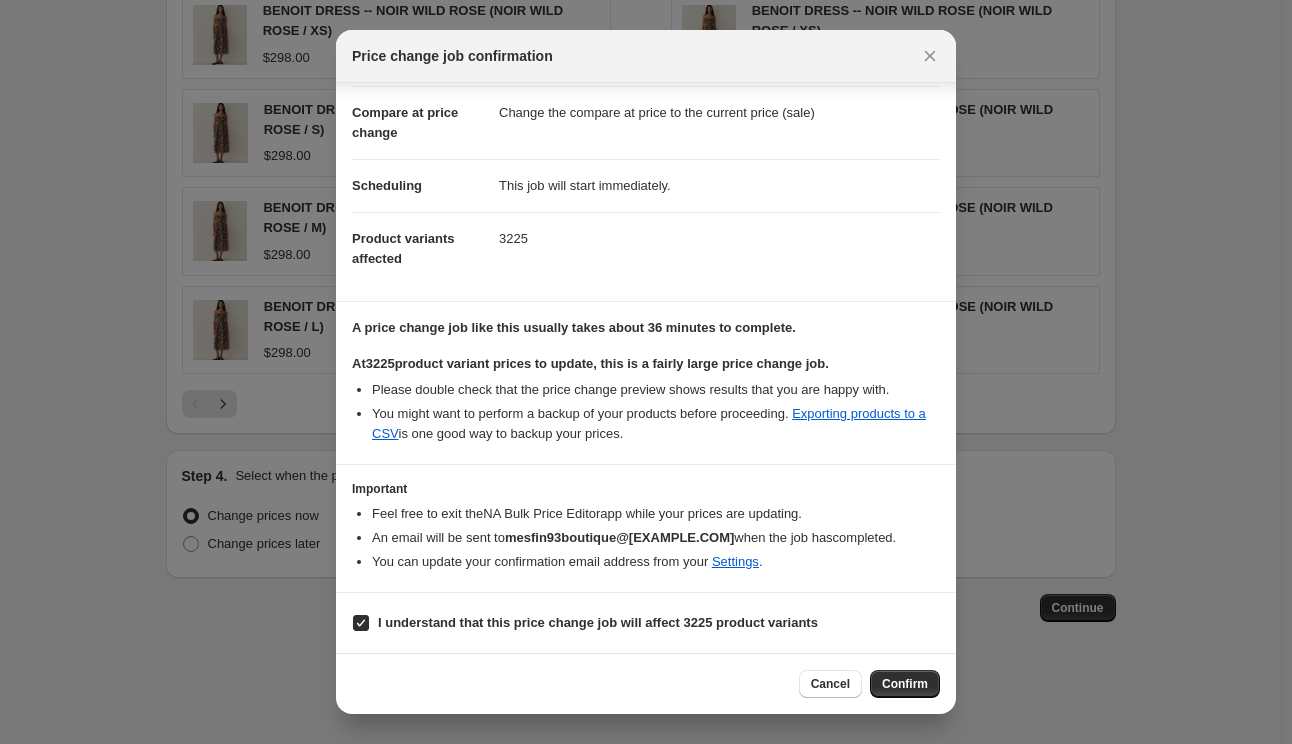 click on "Confirm" at bounding box center (905, 684) 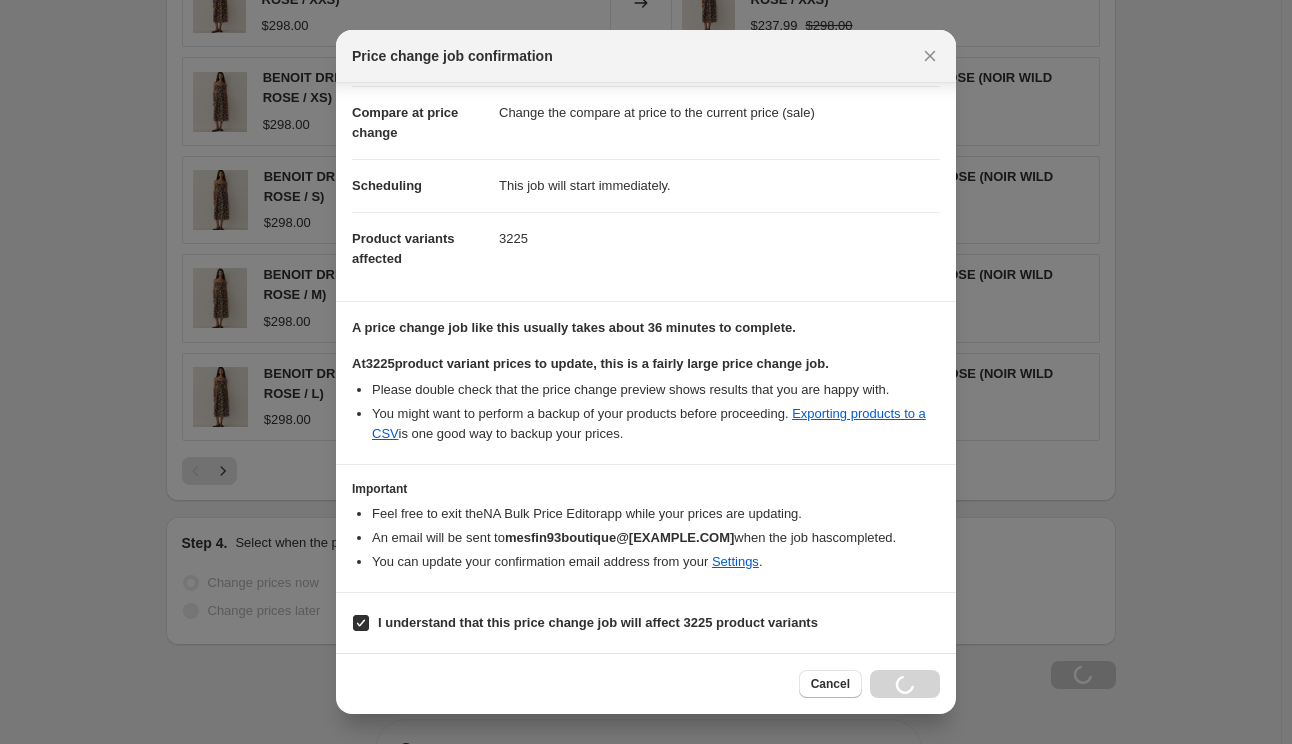 scroll, scrollTop: 1356, scrollLeft: 0, axis: vertical 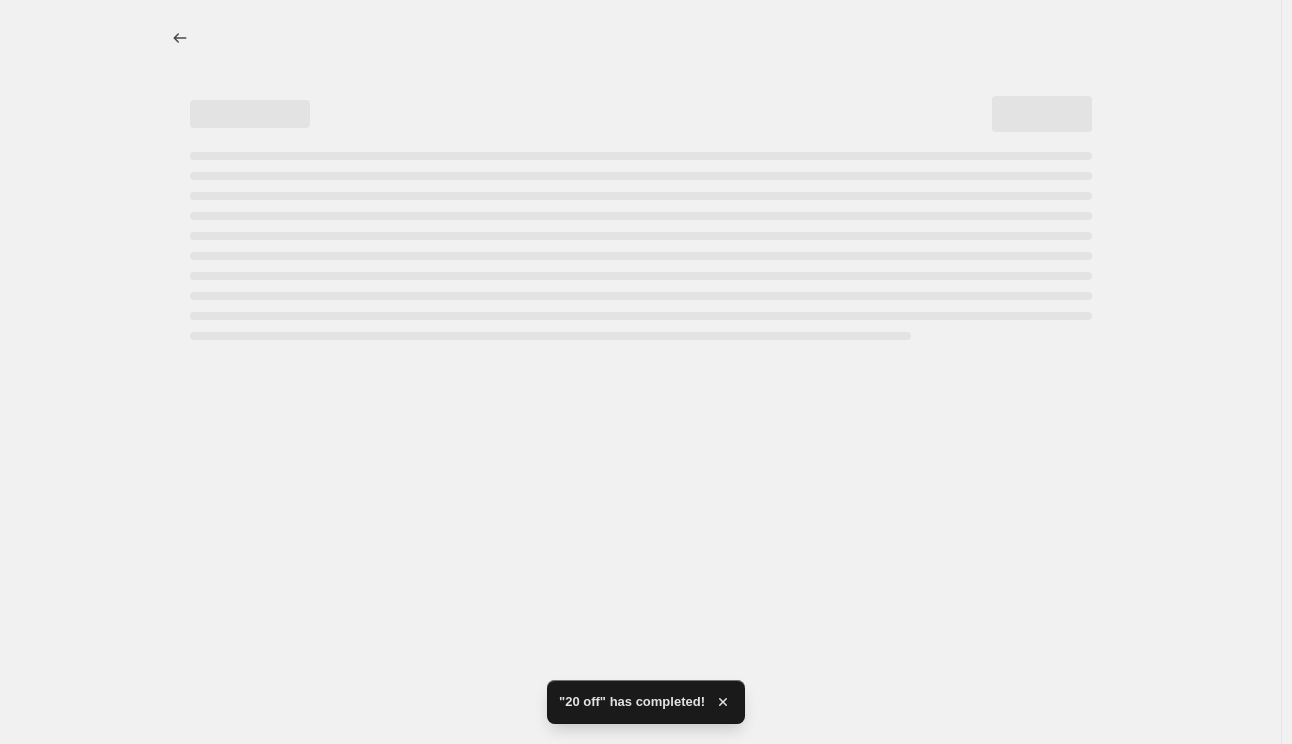 select on "percentage" 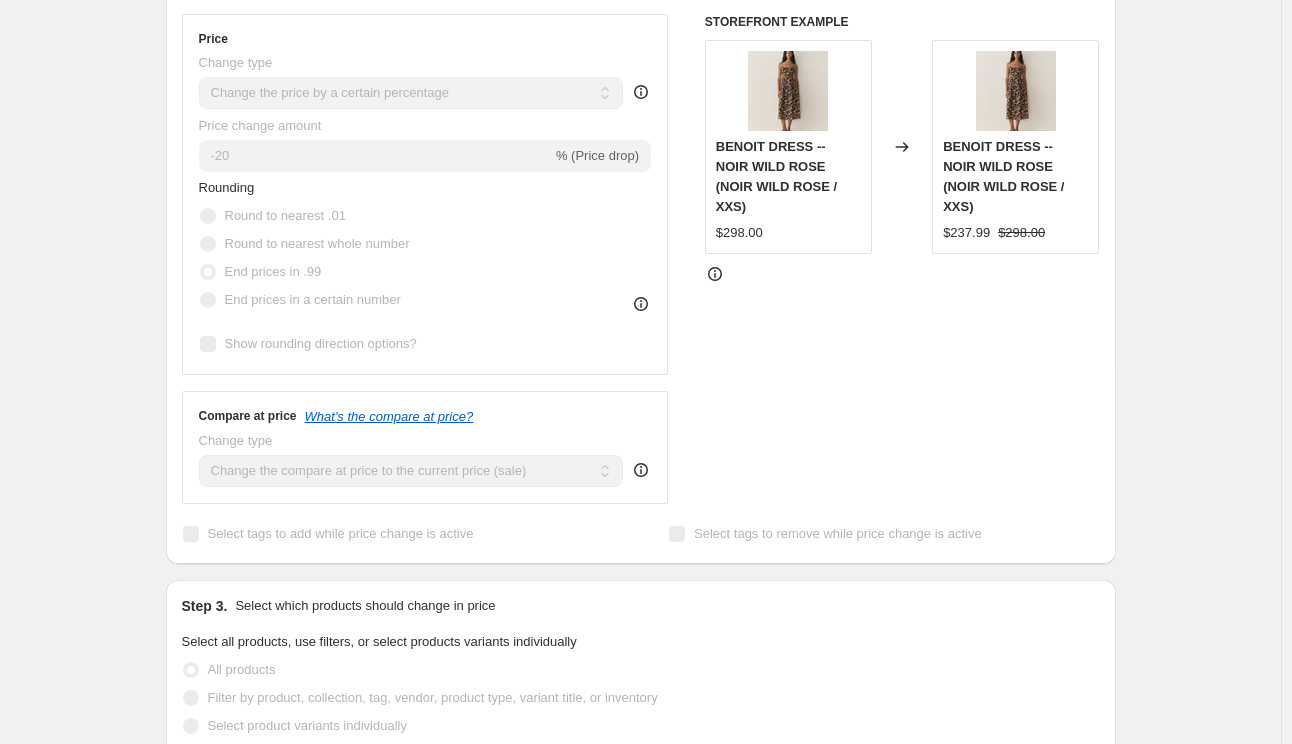 scroll, scrollTop: 0, scrollLeft: 0, axis: both 